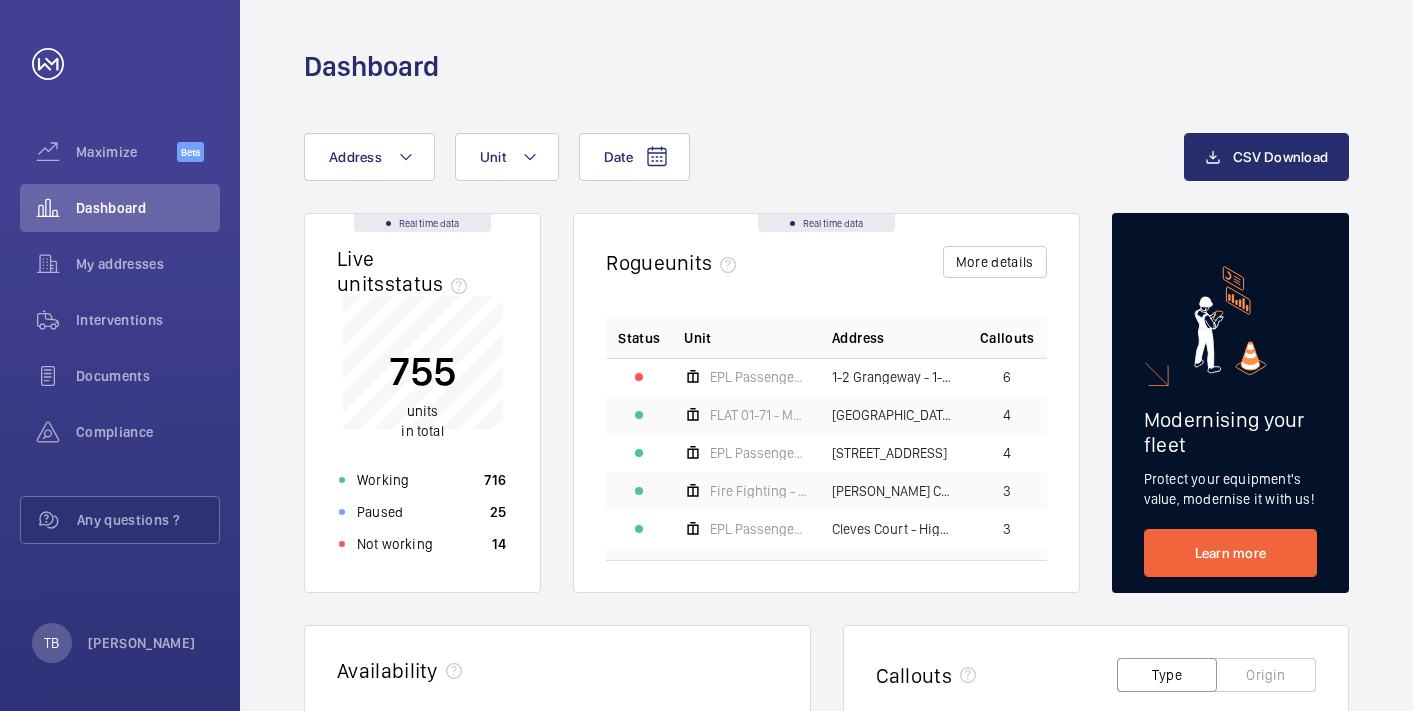 scroll, scrollTop: 0, scrollLeft: 0, axis: both 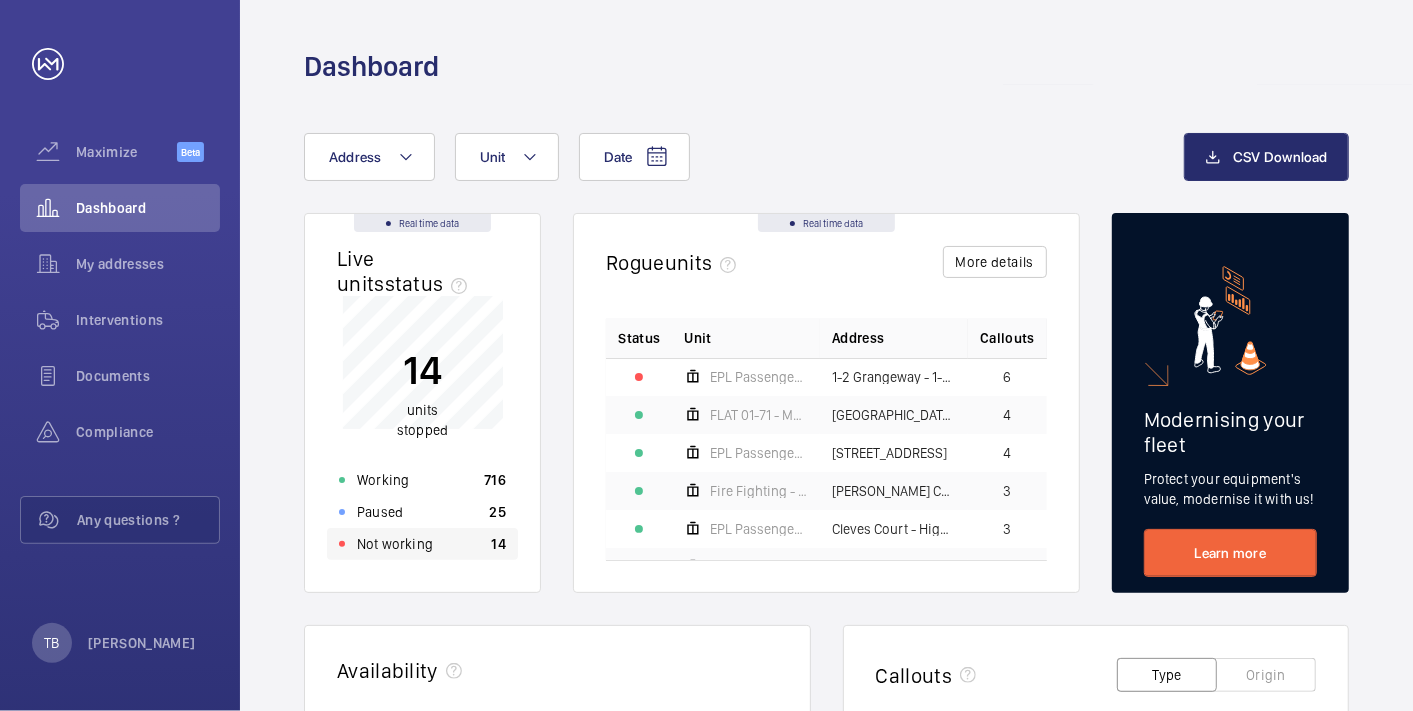 click on "Not working" 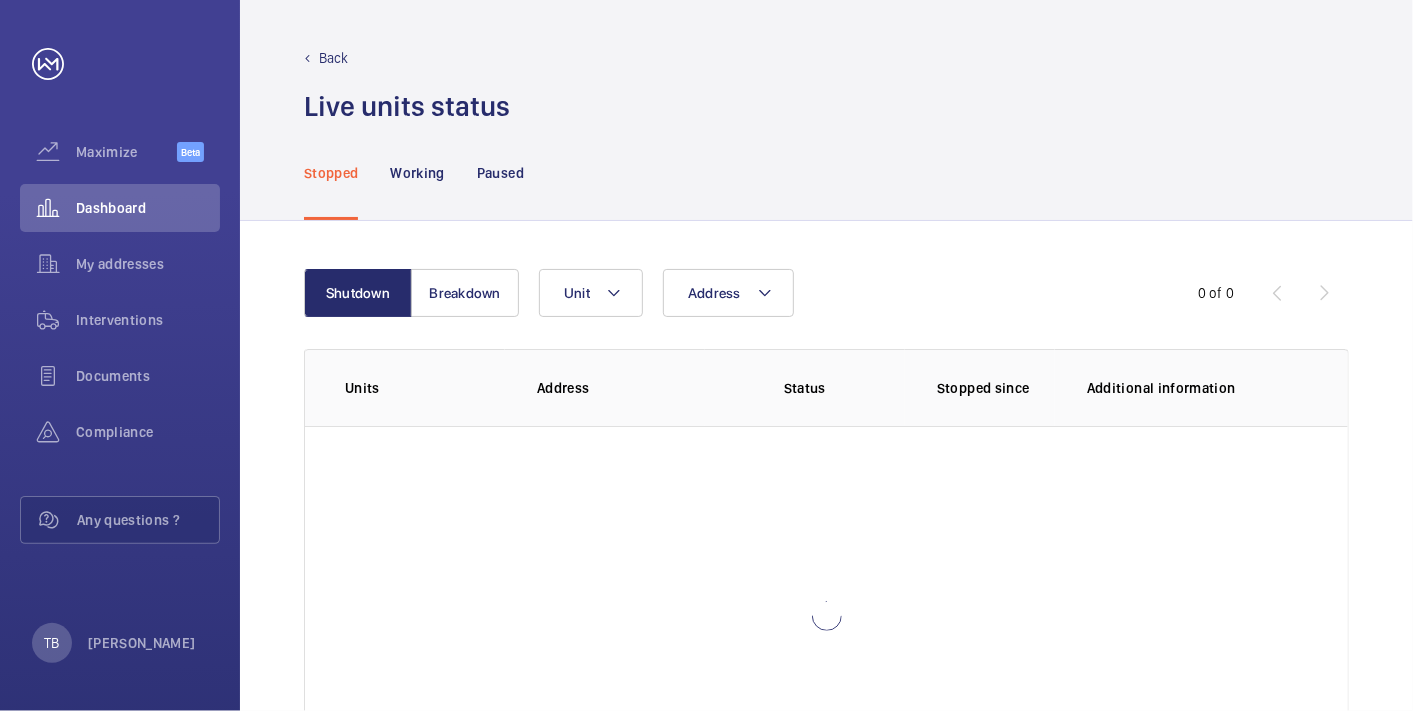 scroll, scrollTop: 142, scrollLeft: 0, axis: vertical 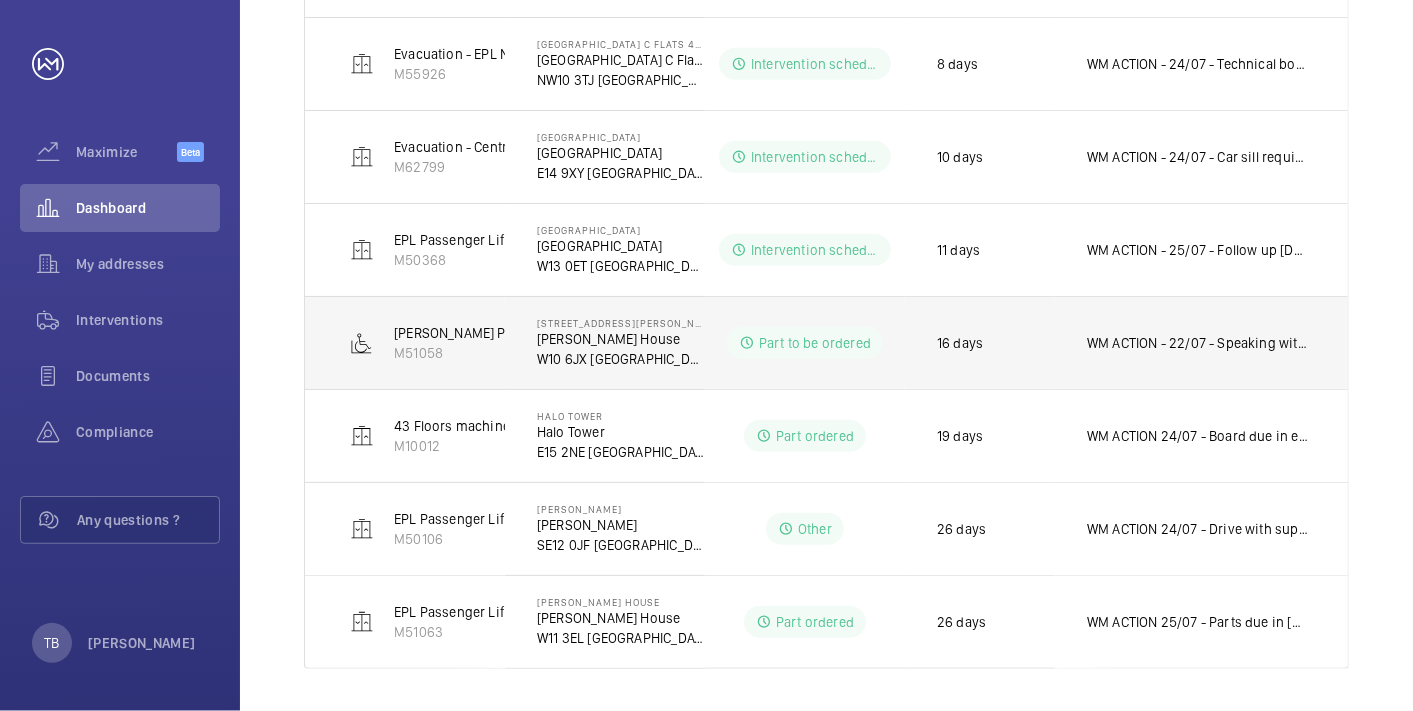 click on "WM ACTION - 22/07 - Speaking with manufactures direct, parts 1 week lead time
21/07 - Lock and prong required, chasing eta" 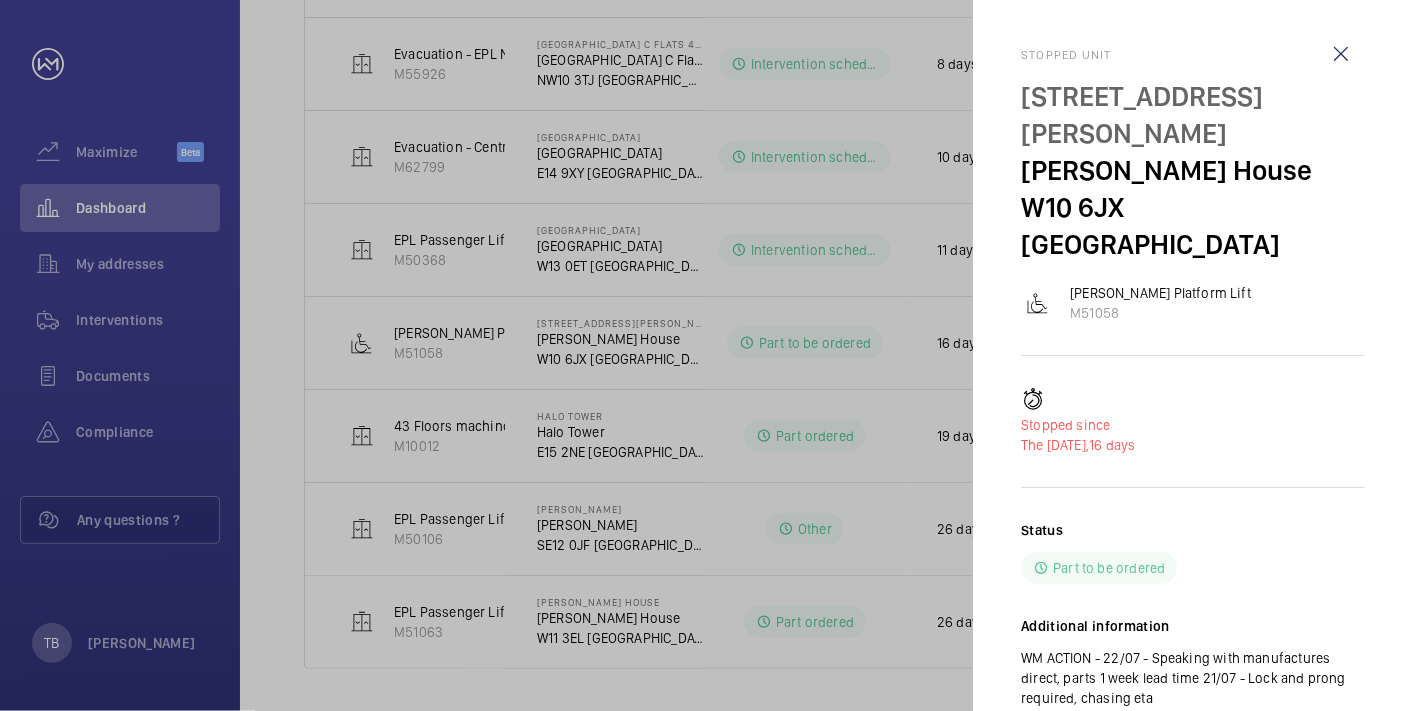click 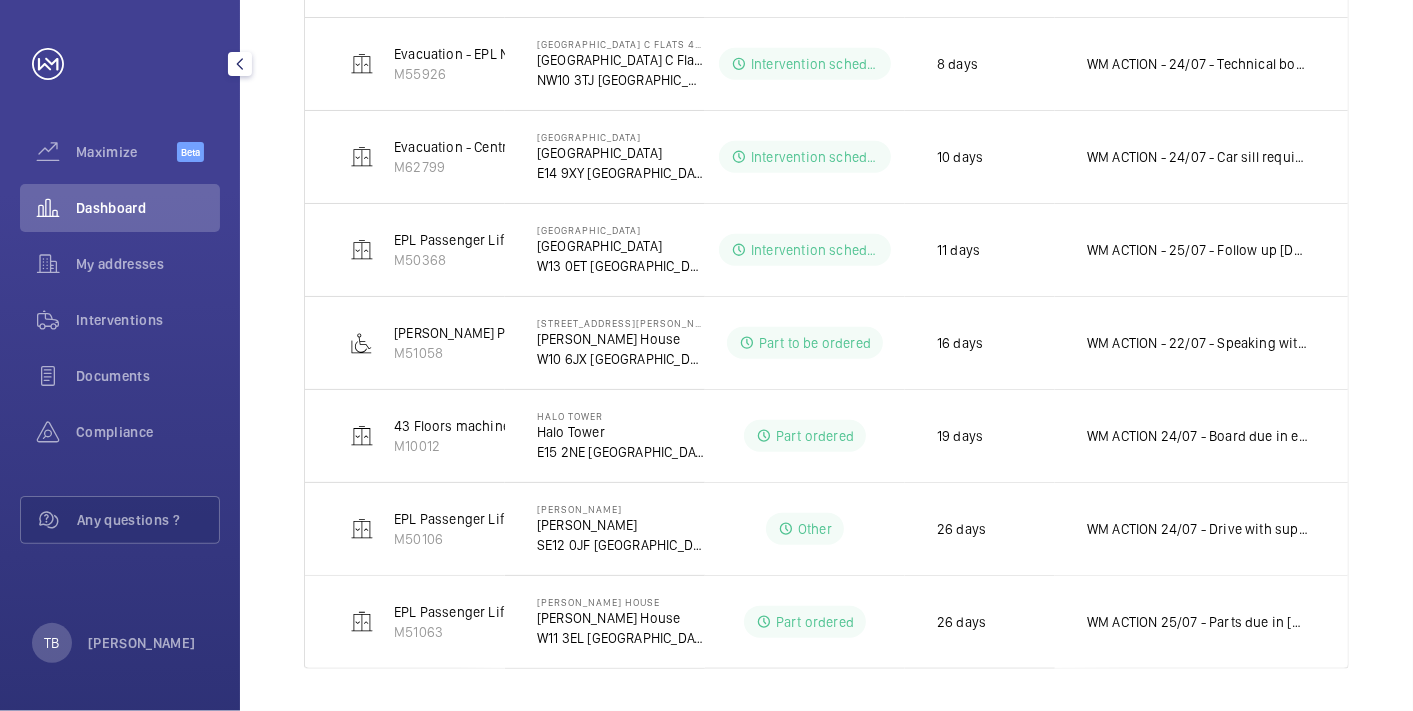 click on "Dashboard" 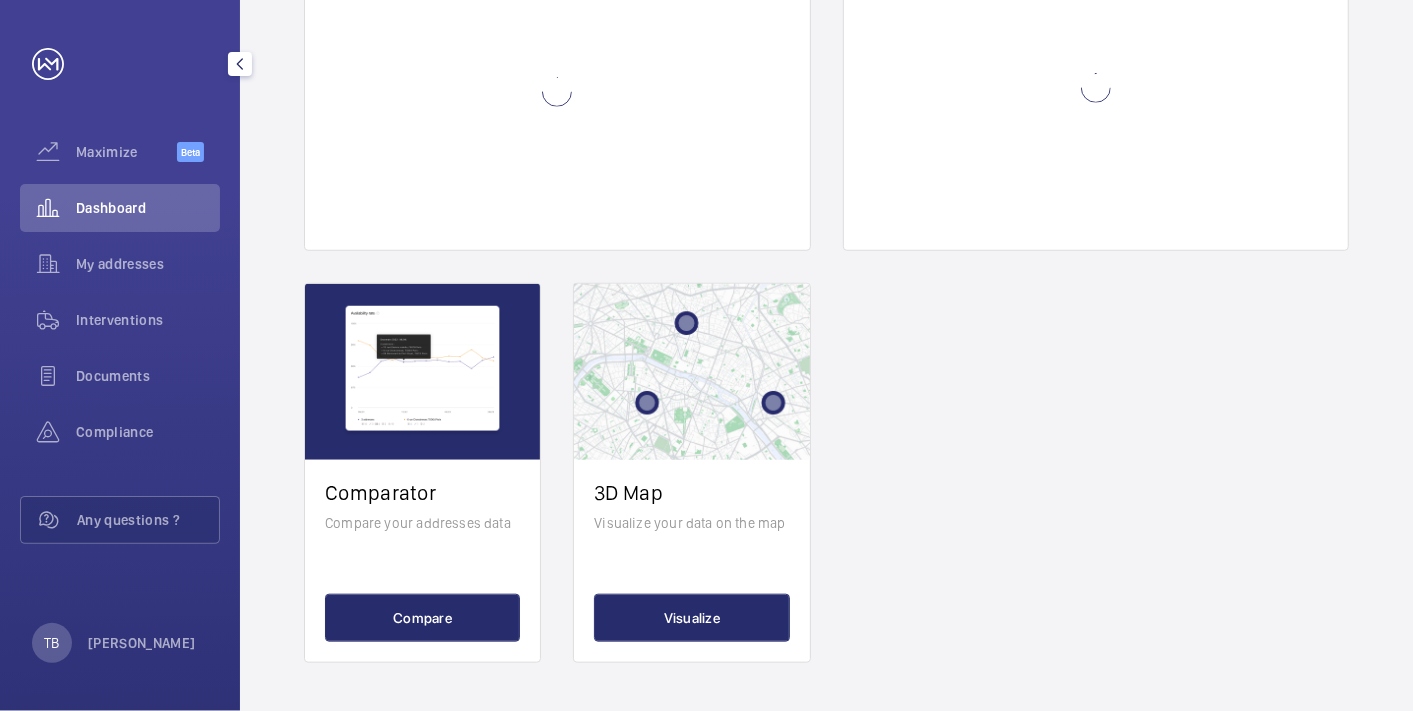 scroll, scrollTop: 0, scrollLeft: 0, axis: both 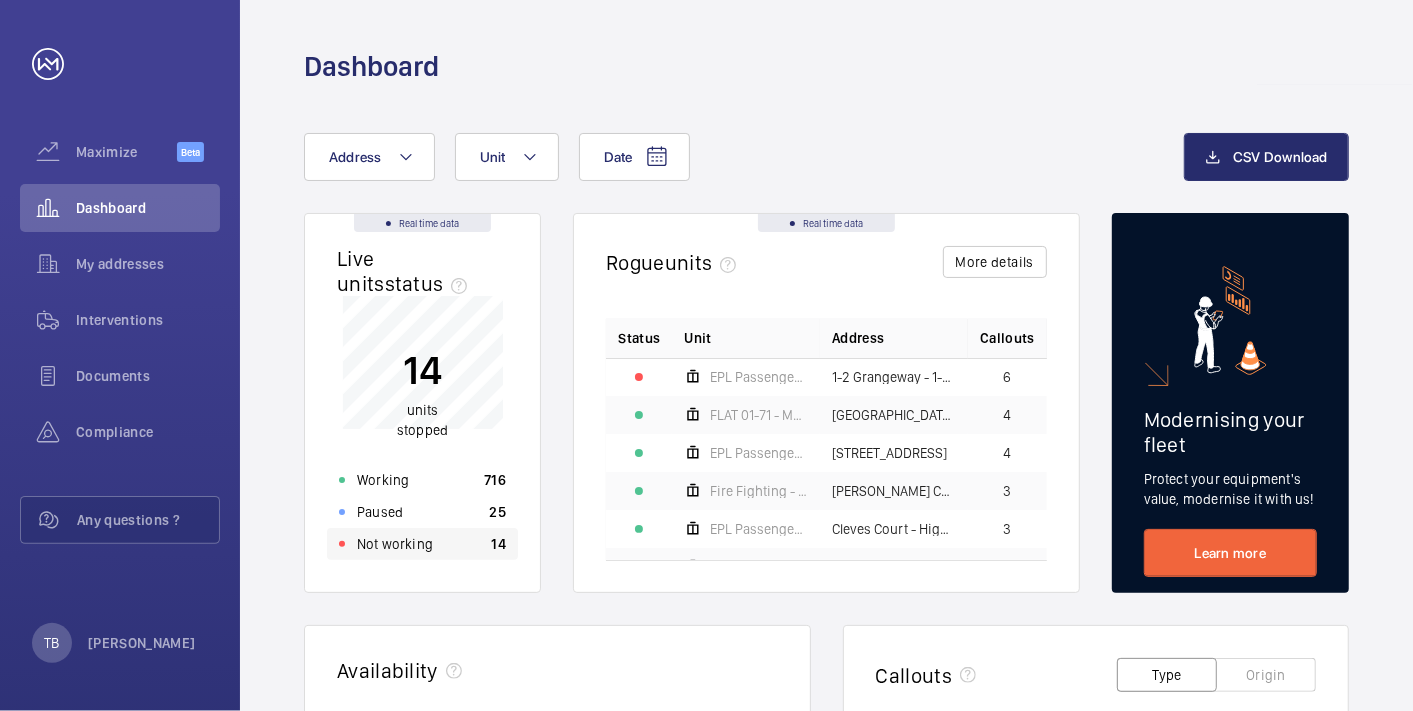 drag, startPoint x: 0, startPoint y: 0, endPoint x: 475, endPoint y: 546, distance: 723.6995 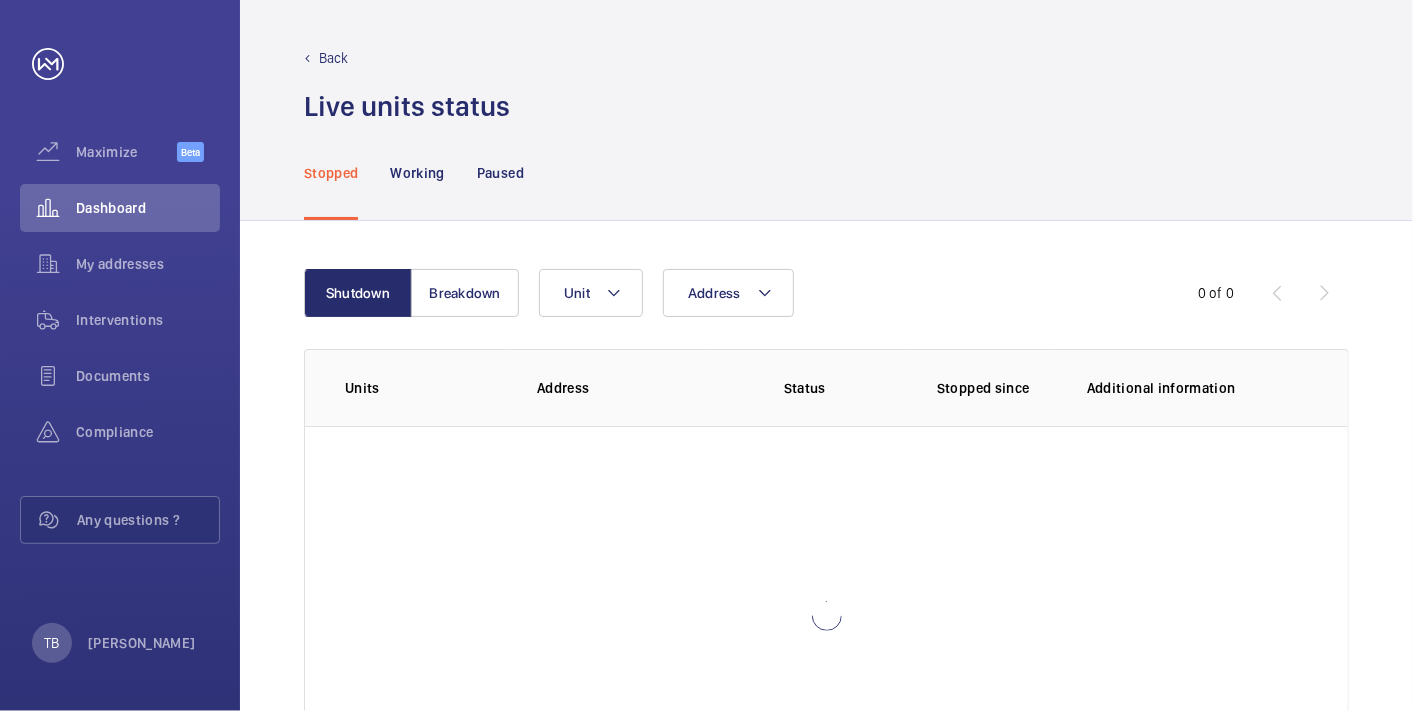 scroll, scrollTop: 142, scrollLeft: 0, axis: vertical 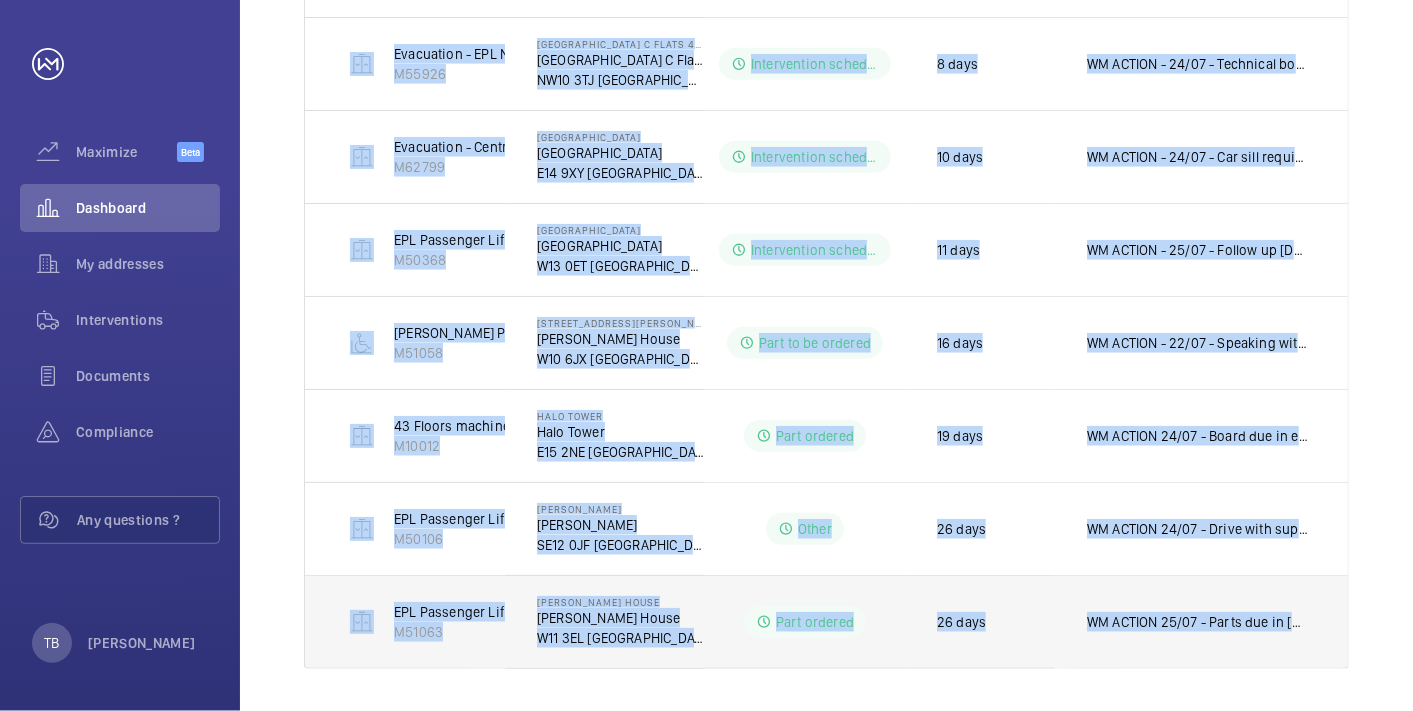 drag, startPoint x: 339, startPoint y: 238, endPoint x: 1303, endPoint y: 642, distance: 1045.233 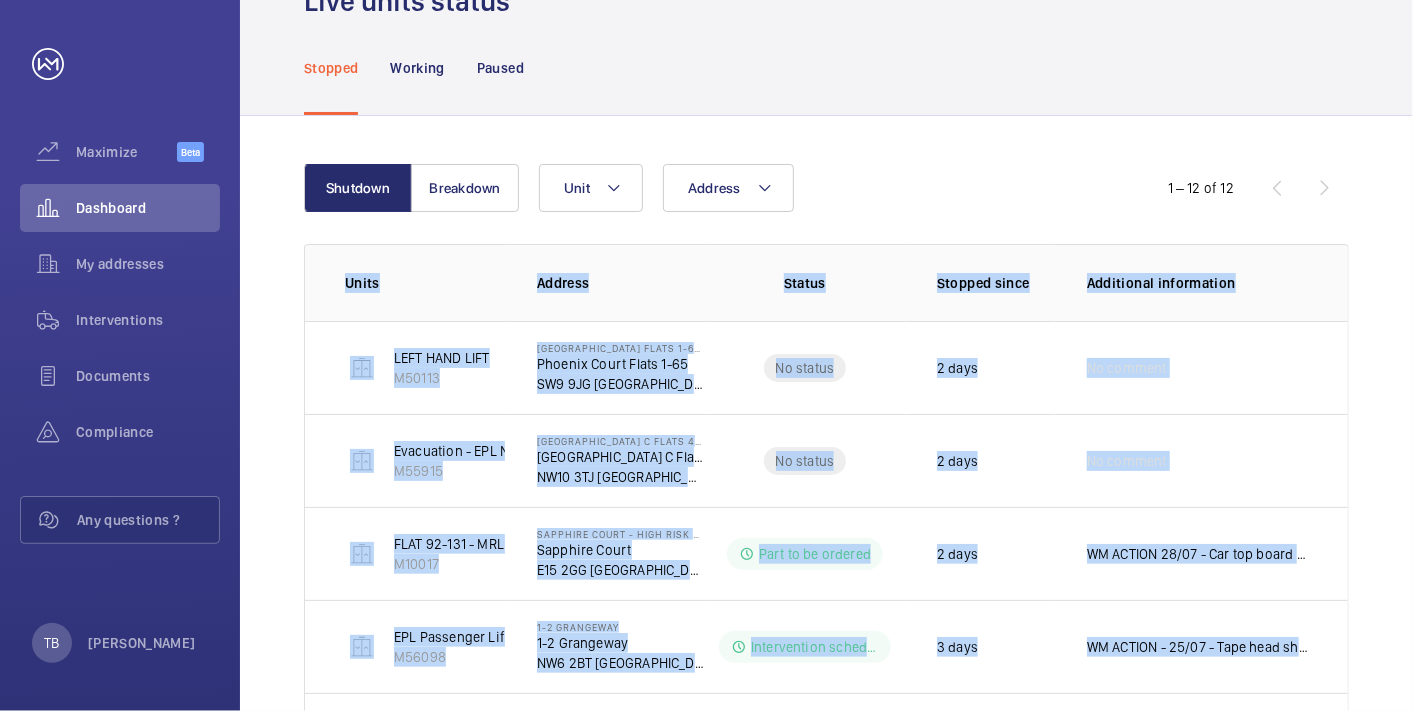 scroll, scrollTop: 0, scrollLeft: 0, axis: both 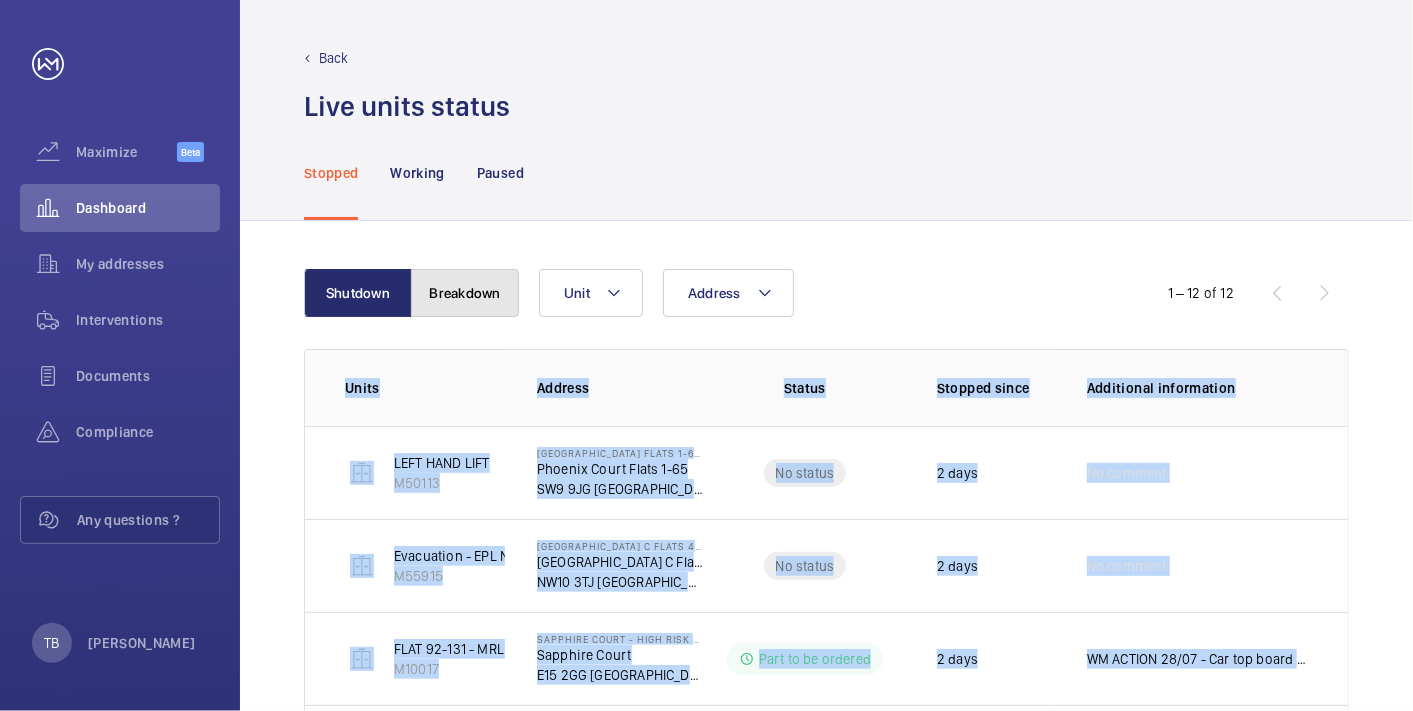 click on "Breakdown" 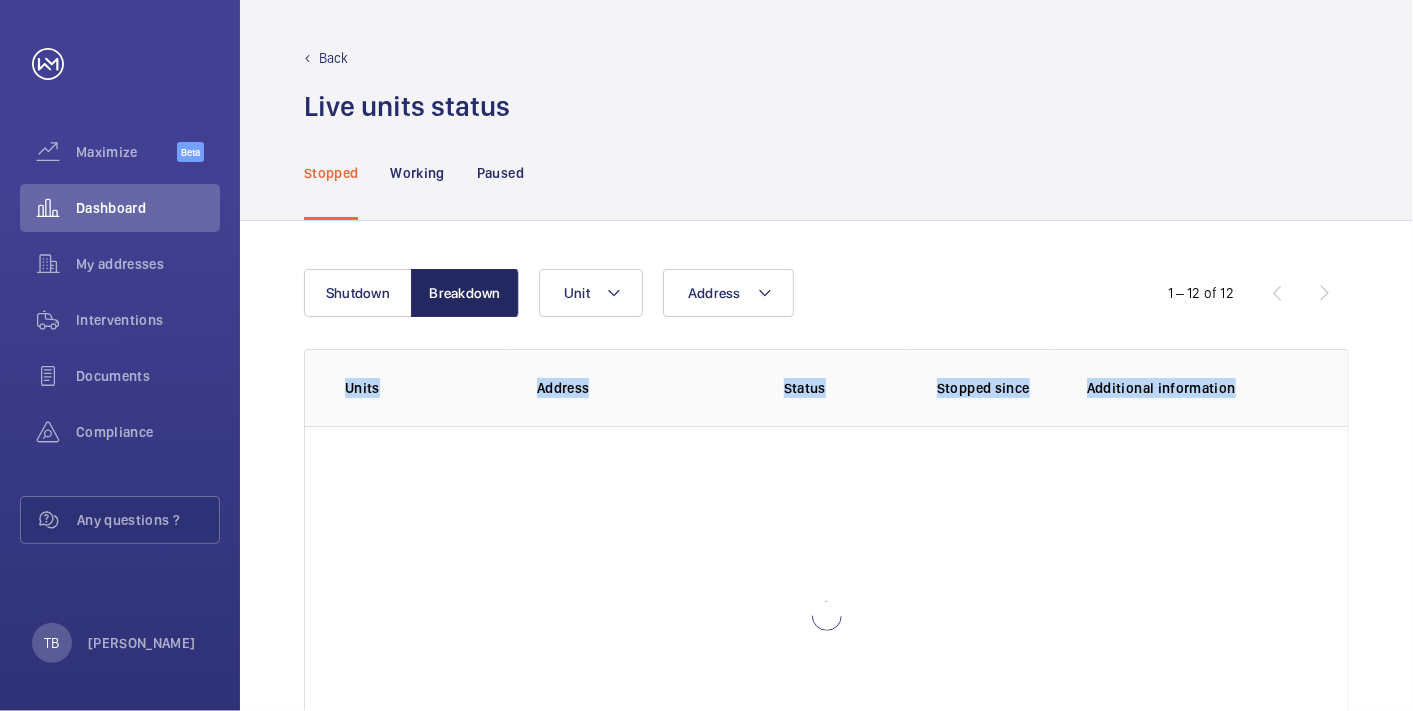 scroll, scrollTop: 142, scrollLeft: 0, axis: vertical 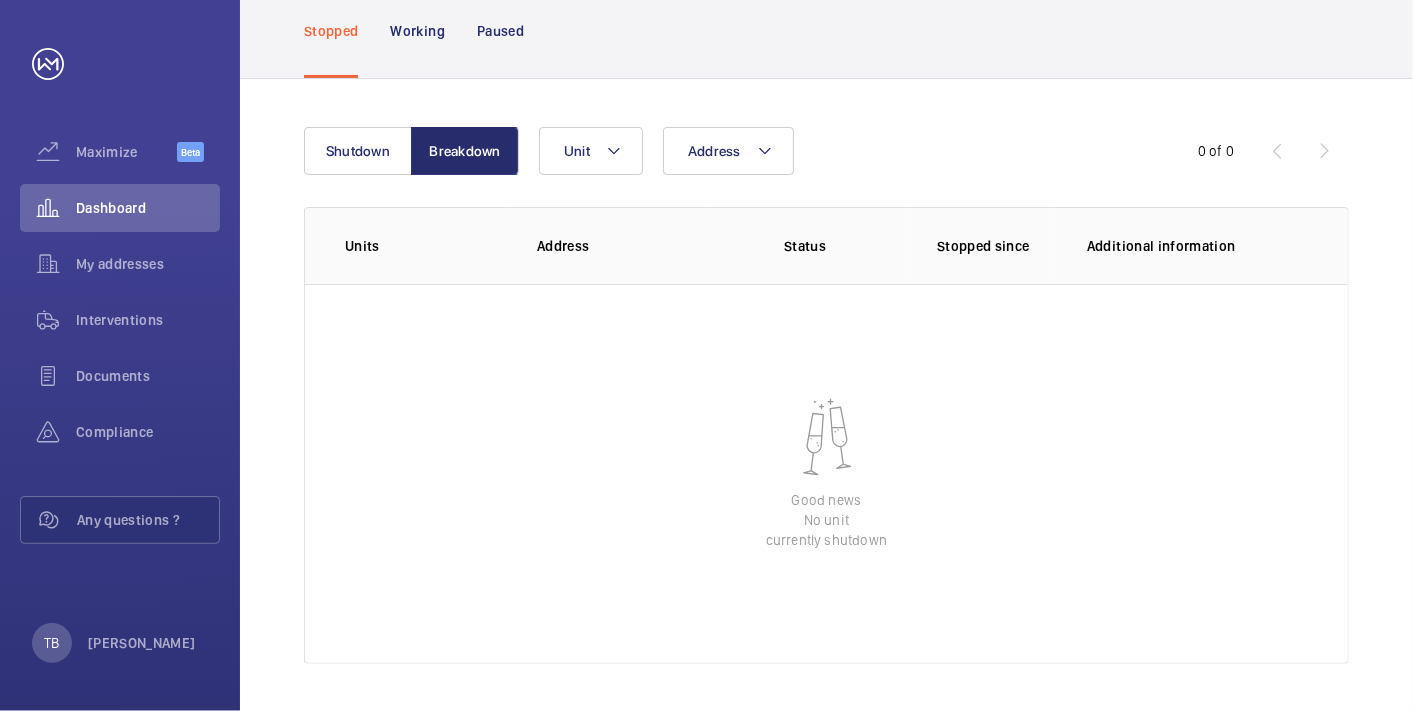 click on "Shutdown Breakdown Address Unit  0 of 0  Units Address Status Stopped since Additional information  Good news   No unit   currently shutdown" 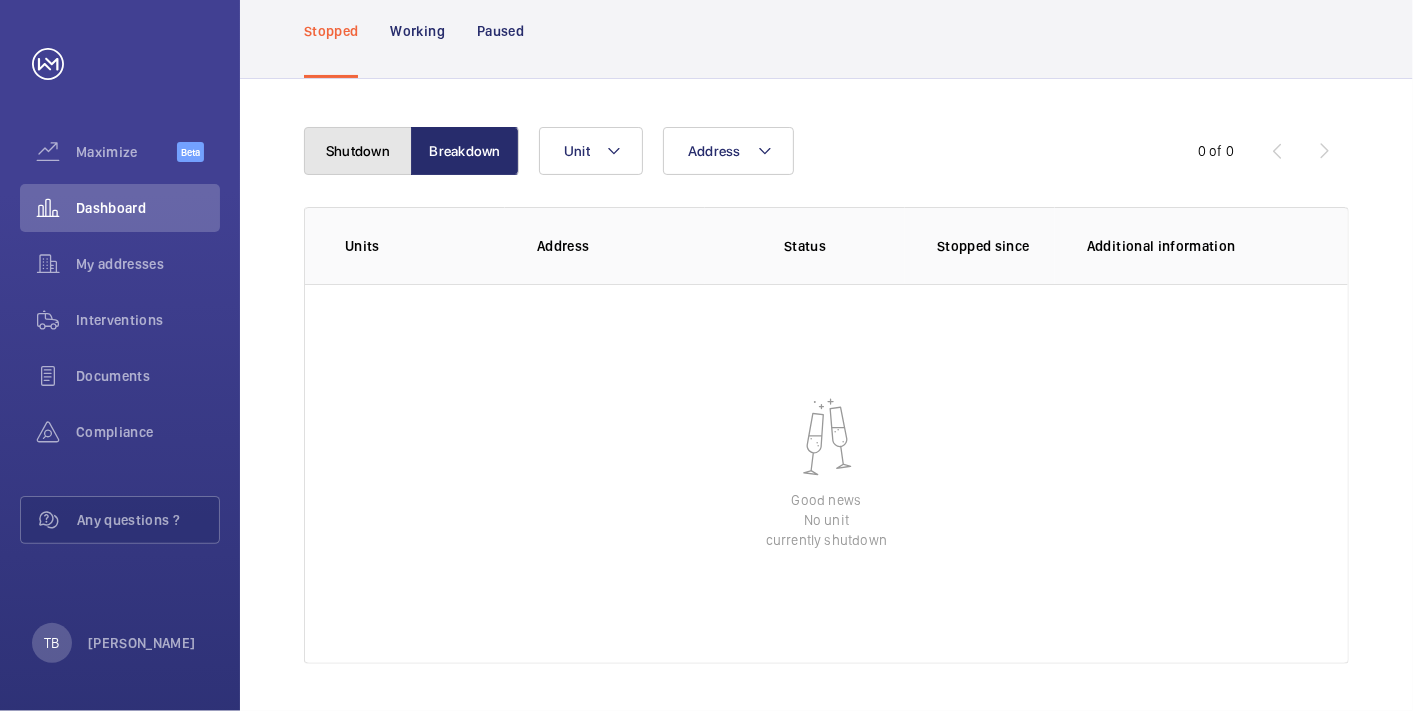 click on "Shutdown" 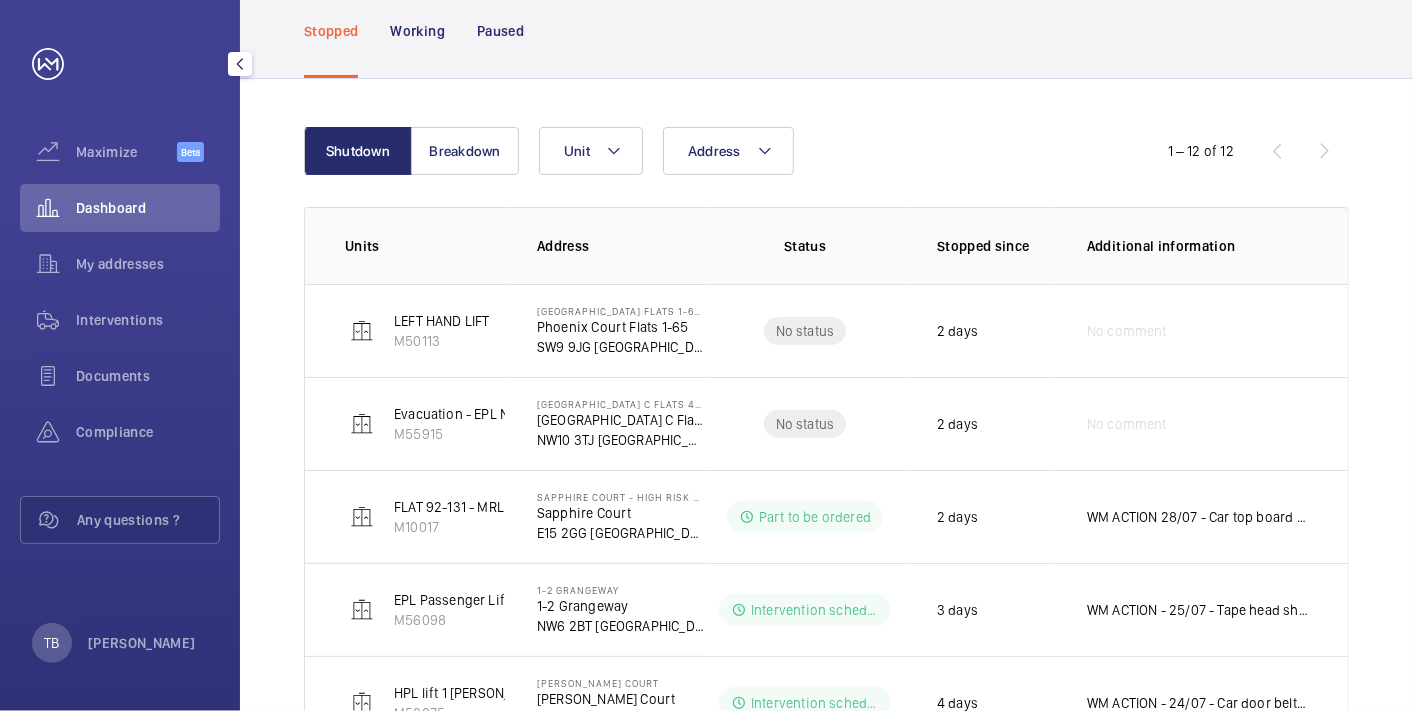 click on "Dashboard" 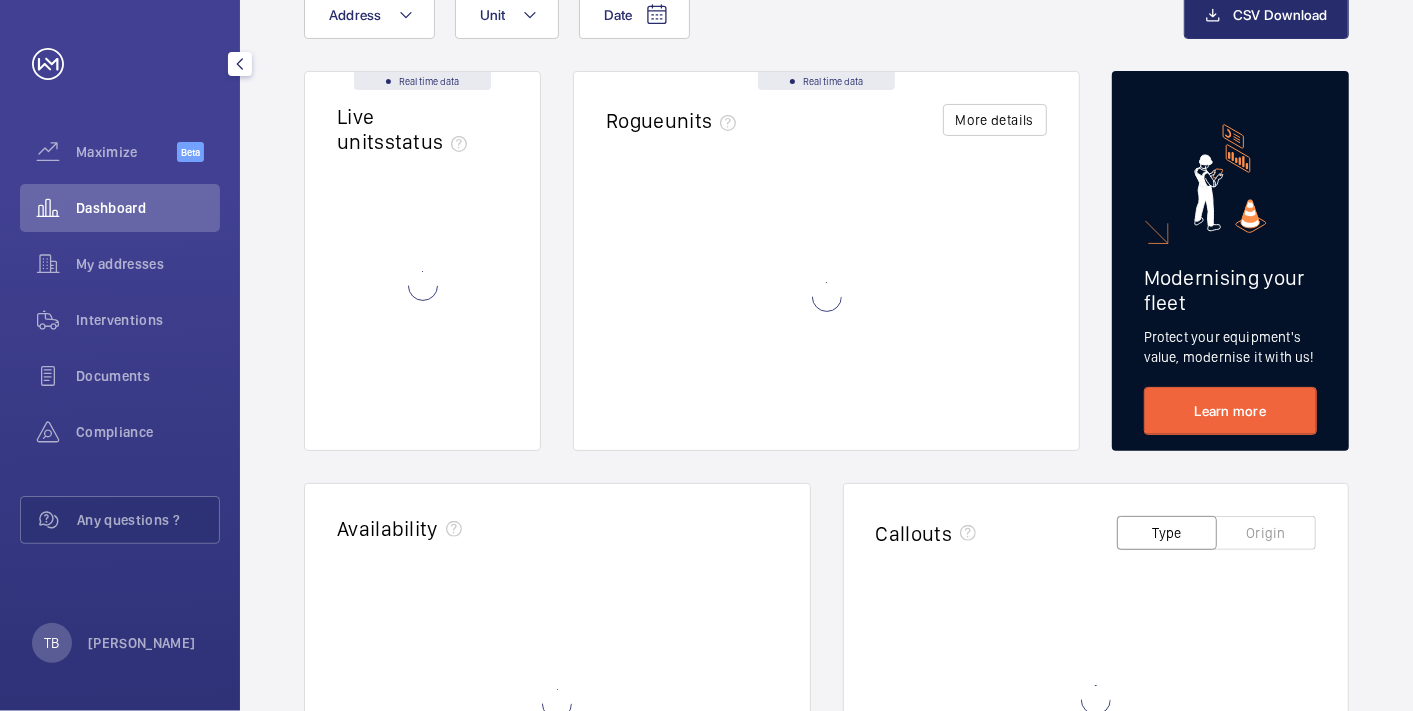 scroll, scrollTop: 0, scrollLeft: 0, axis: both 